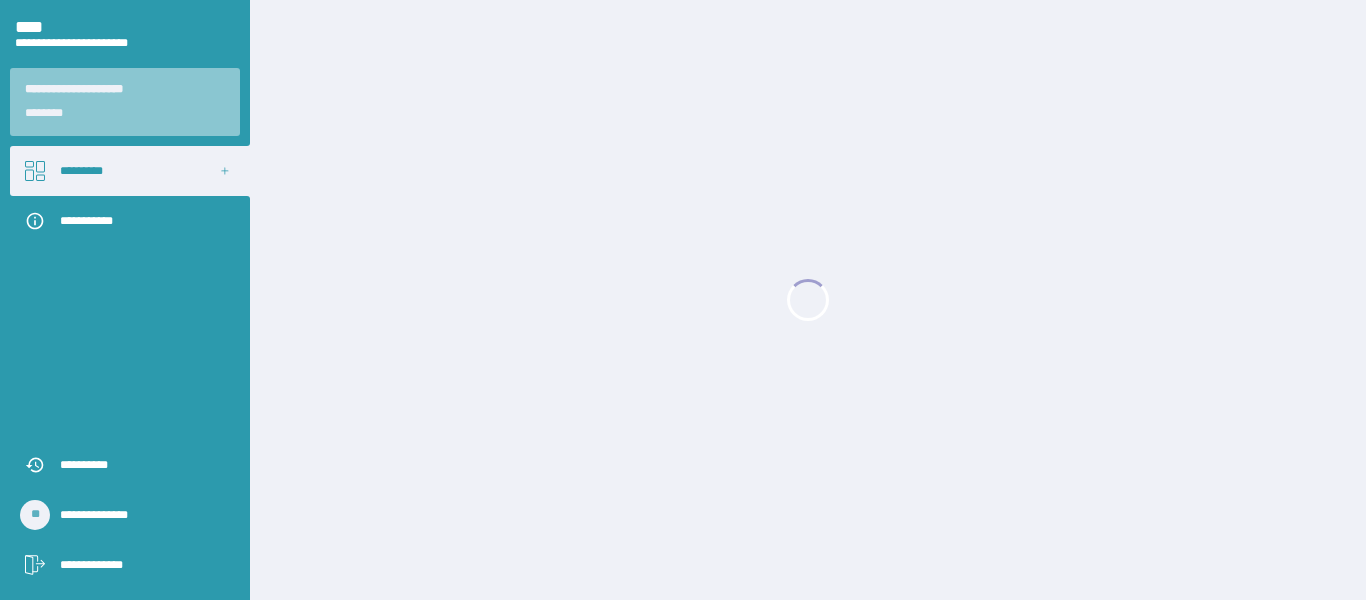 scroll, scrollTop: 0, scrollLeft: 0, axis: both 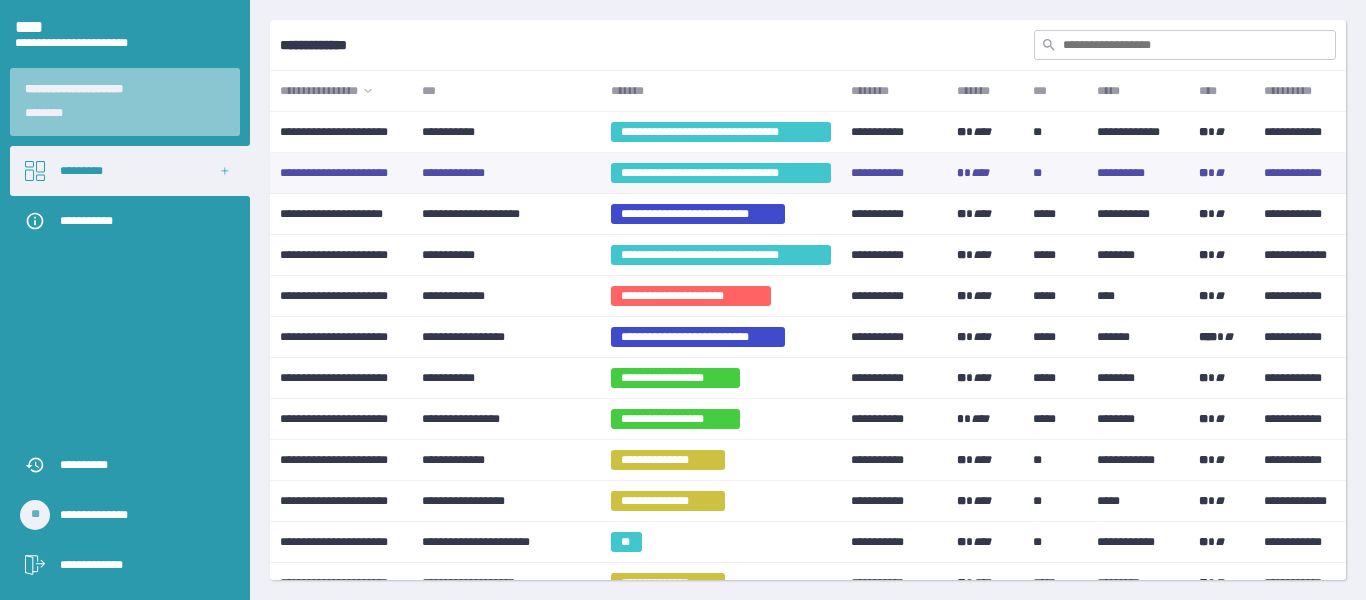 click on "**********" at bounding box center (506, 173) 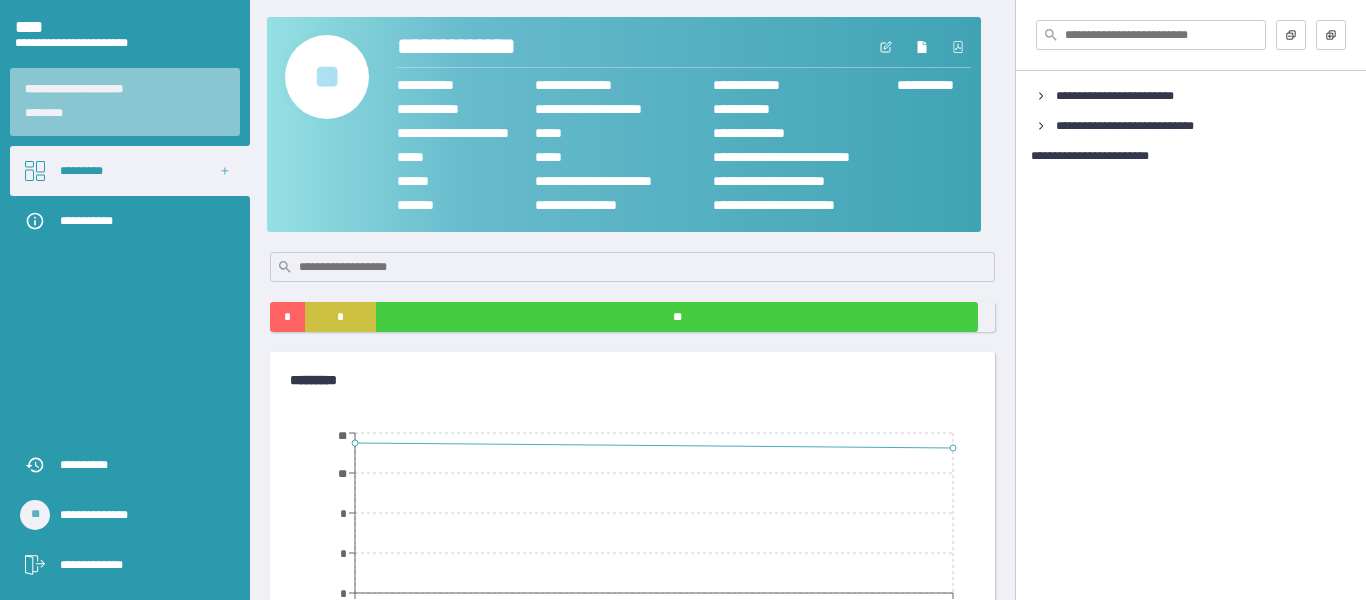 click on "**" at bounding box center (327, 77) 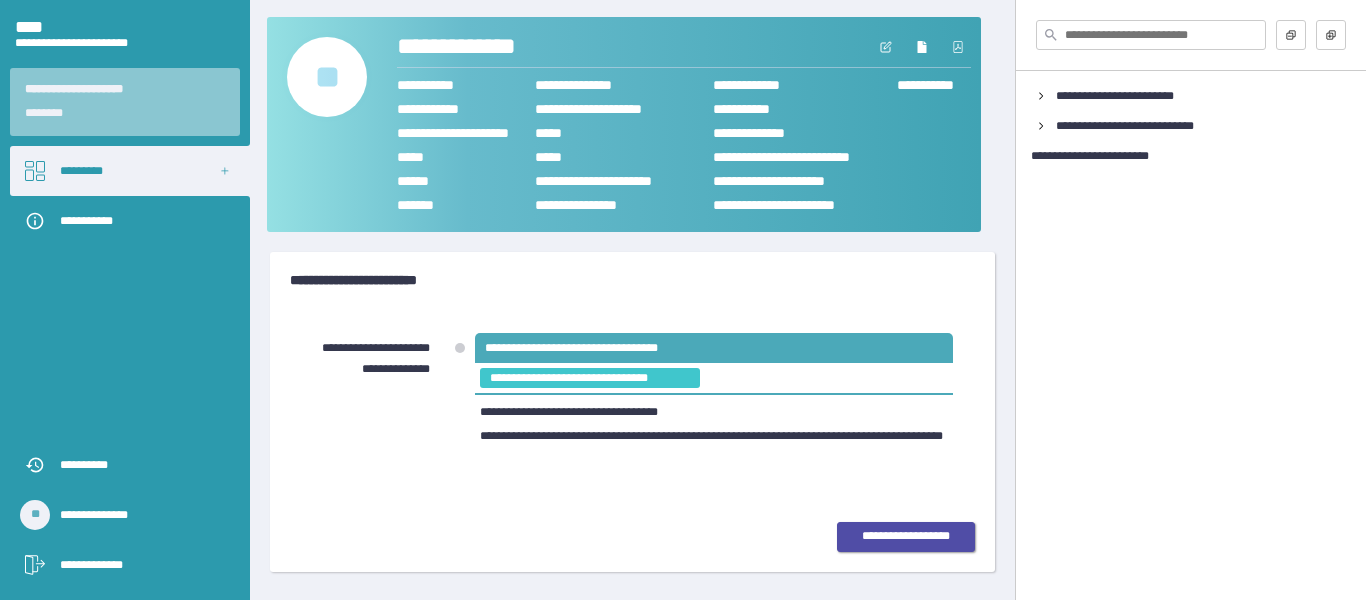 click on "**********" at bounding box center [906, 537] 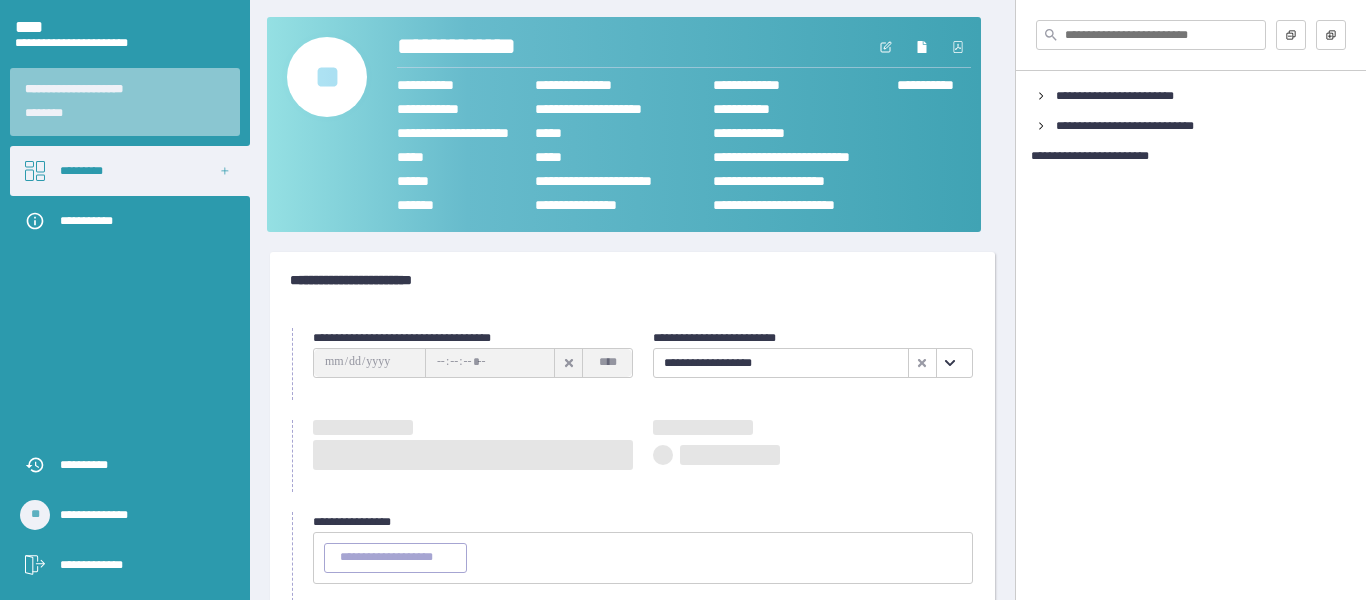 type on "**********" 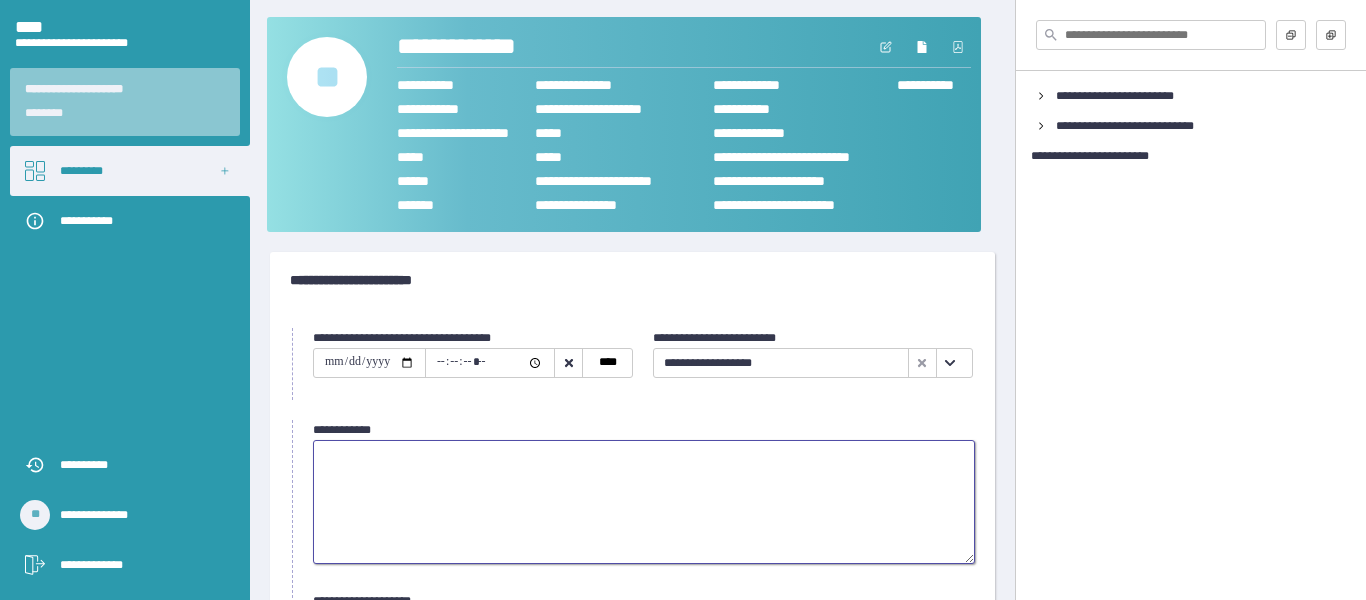 click at bounding box center (644, 502) 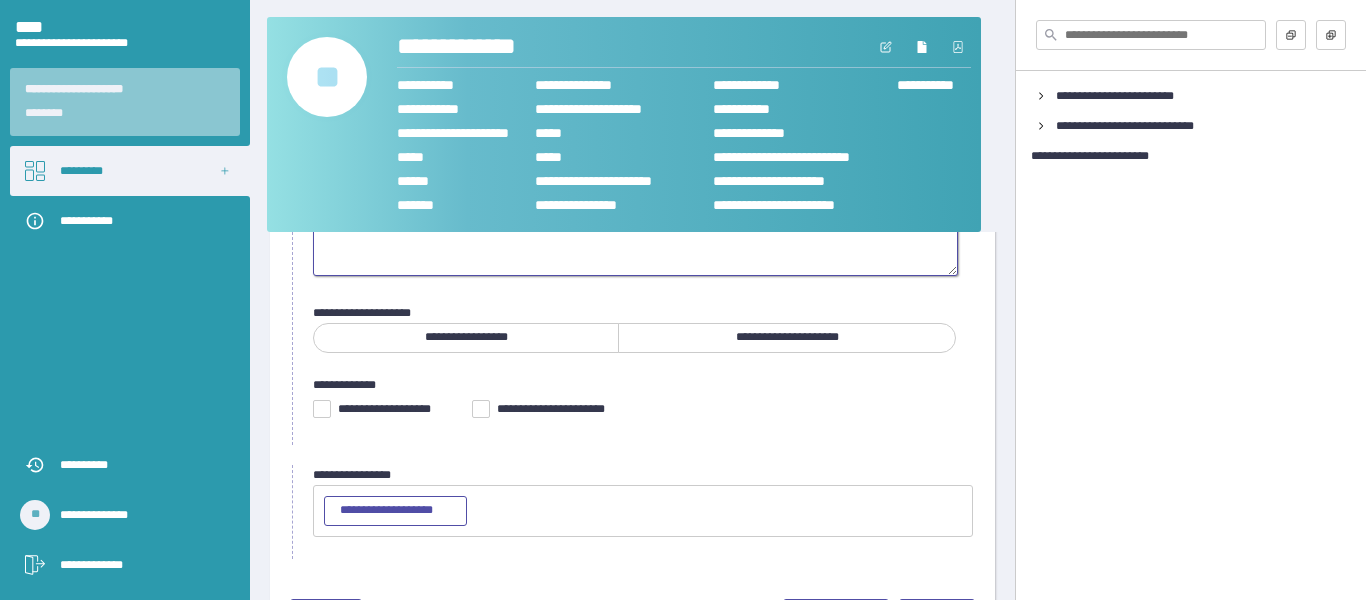 scroll, scrollTop: 300, scrollLeft: 0, axis: vertical 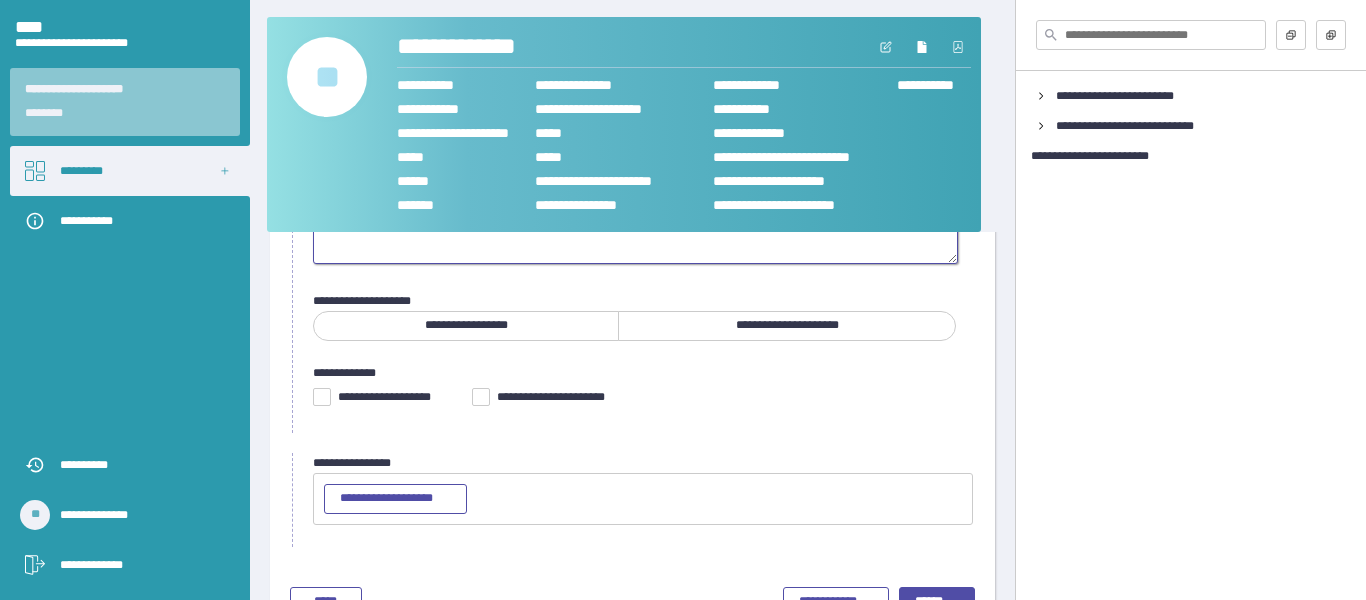 type on "**********" 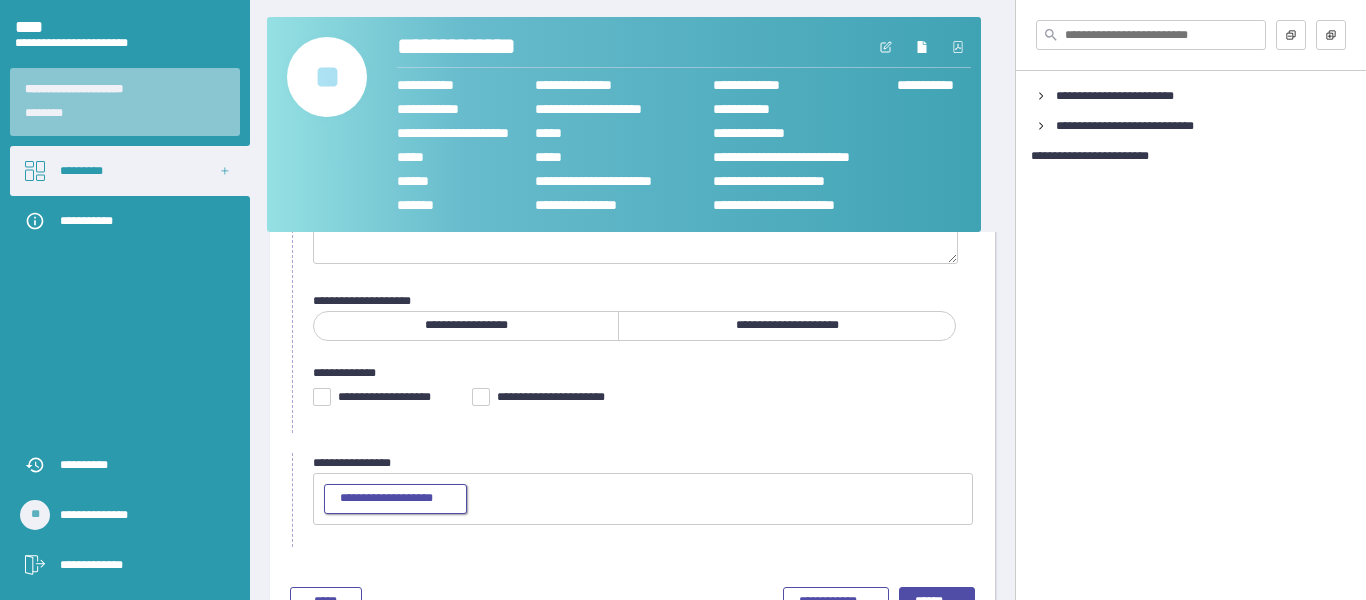 click on "**********" at bounding box center (395, 499) 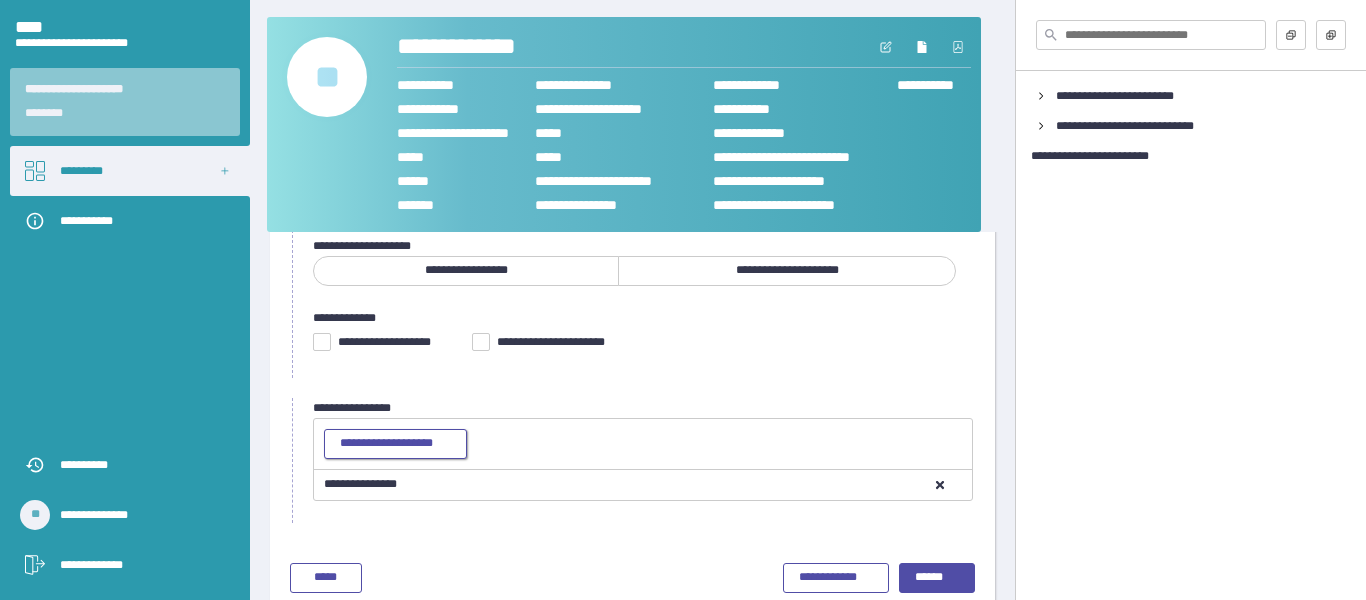 scroll, scrollTop: 386, scrollLeft: 0, axis: vertical 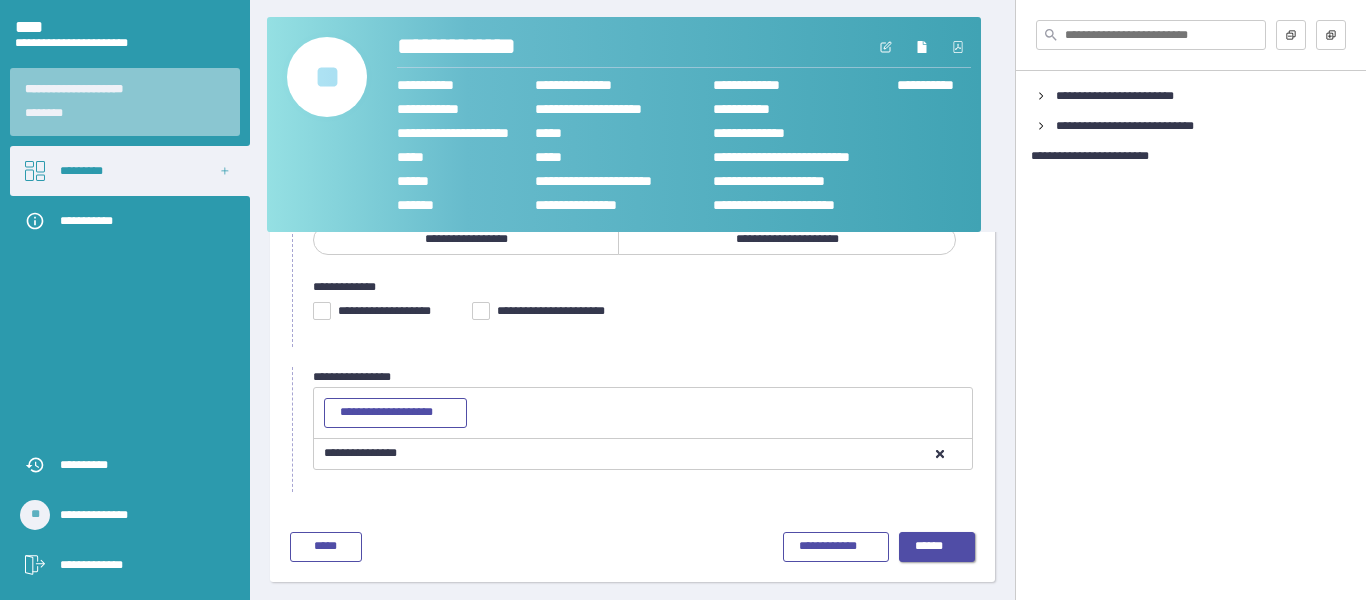 click on "******" at bounding box center [937, 547] 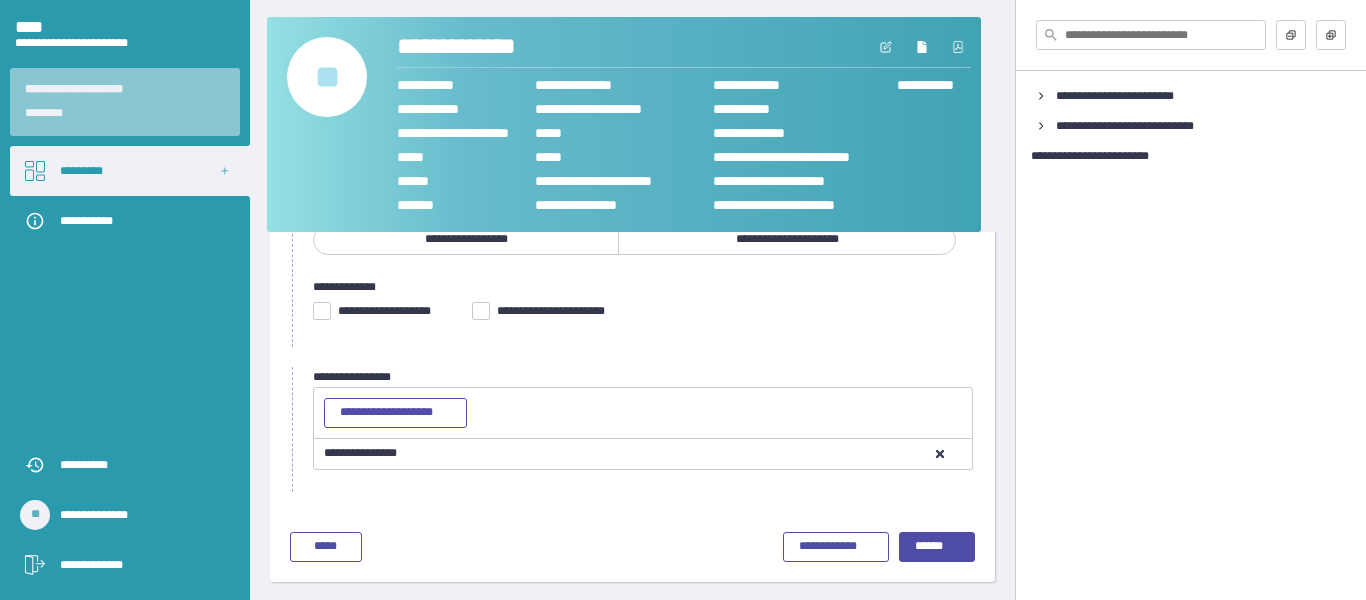 scroll, scrollTop: 137, scrollLeft: 0, axis: vertical 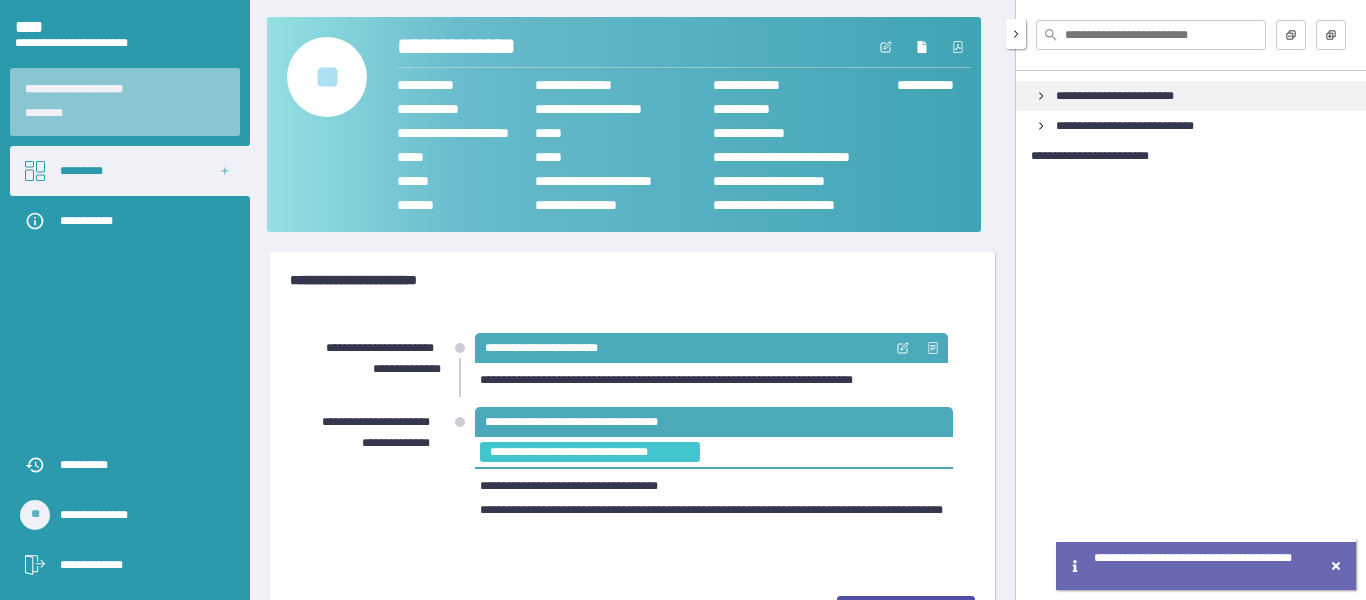 click on "**********" at bounding box center (1132, 96) 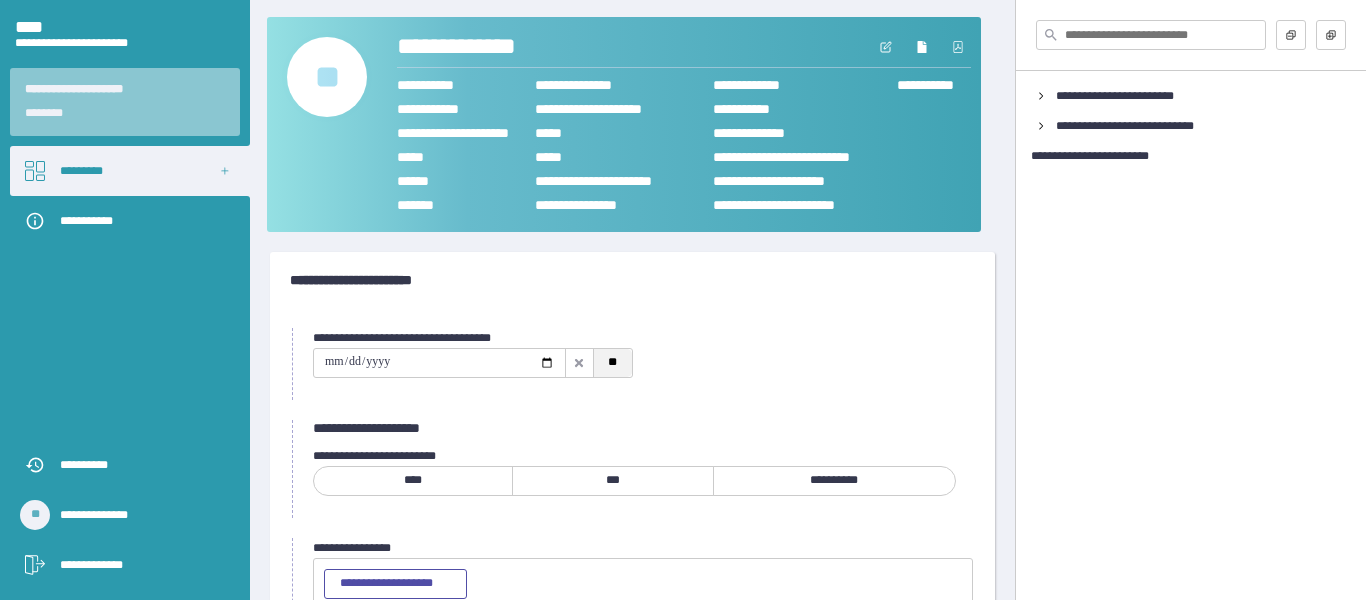 click on "**" at bounding box center [612, 363] 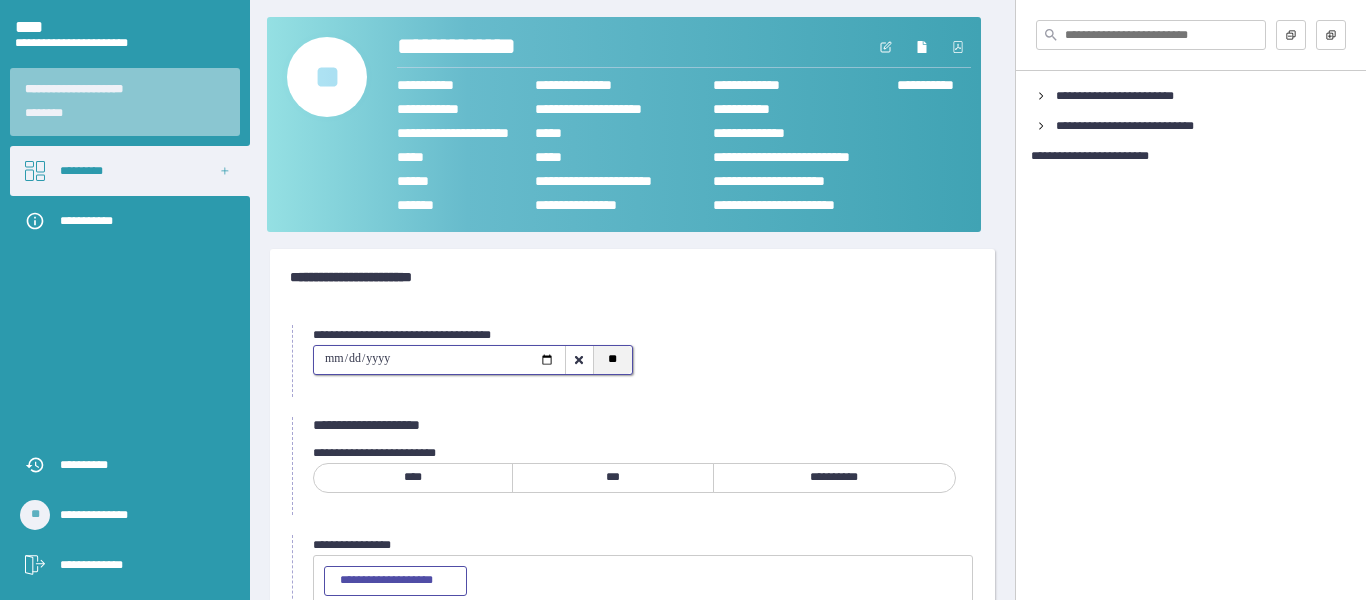 scroll, scrollTop: 0, scrollLeft: 0, axis: both 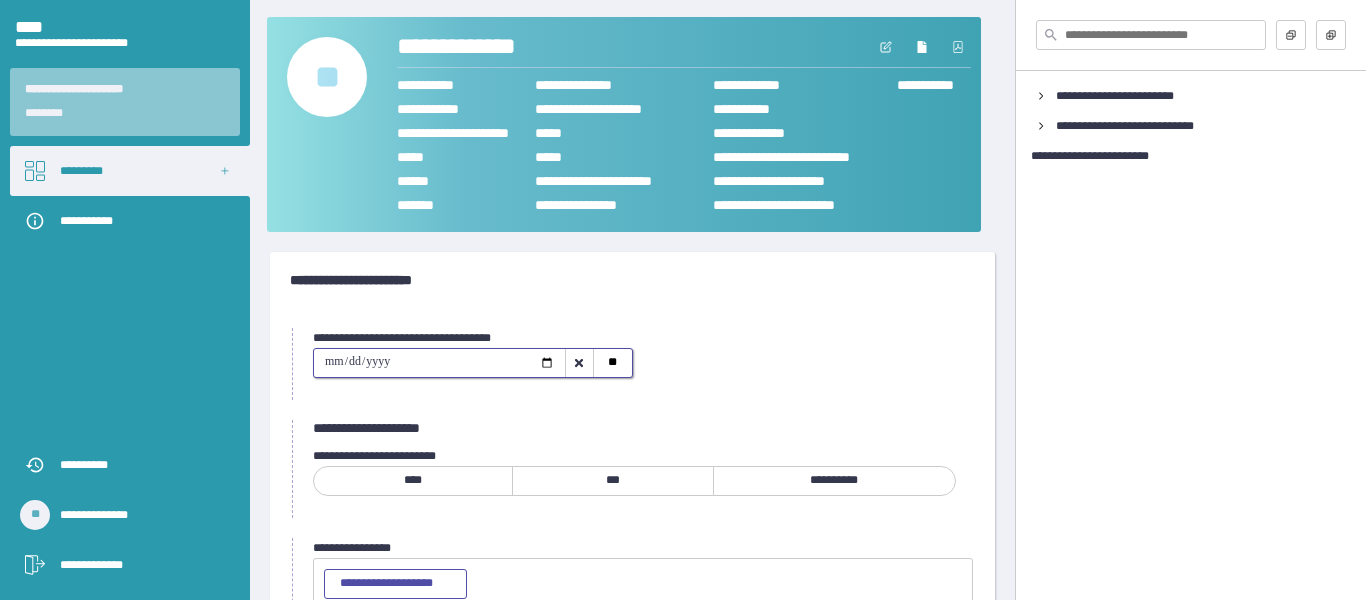 click on "** * *" at bounding box center [623, 133] 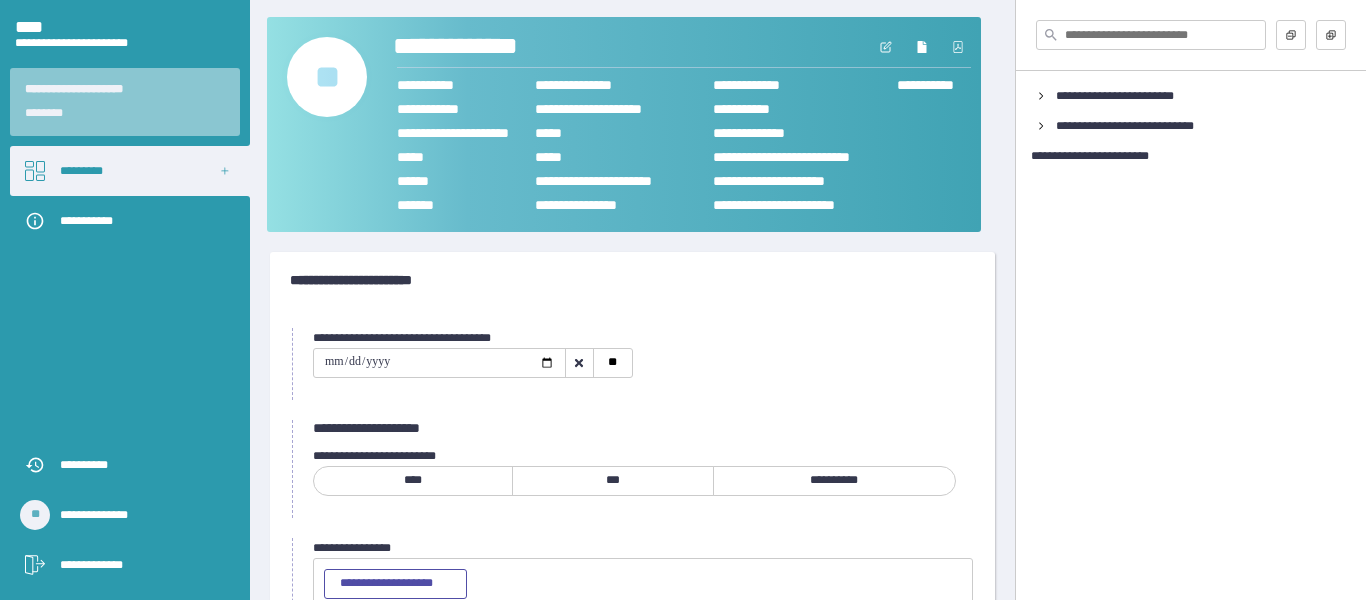click on "**********" at bounding box center [478, 47] 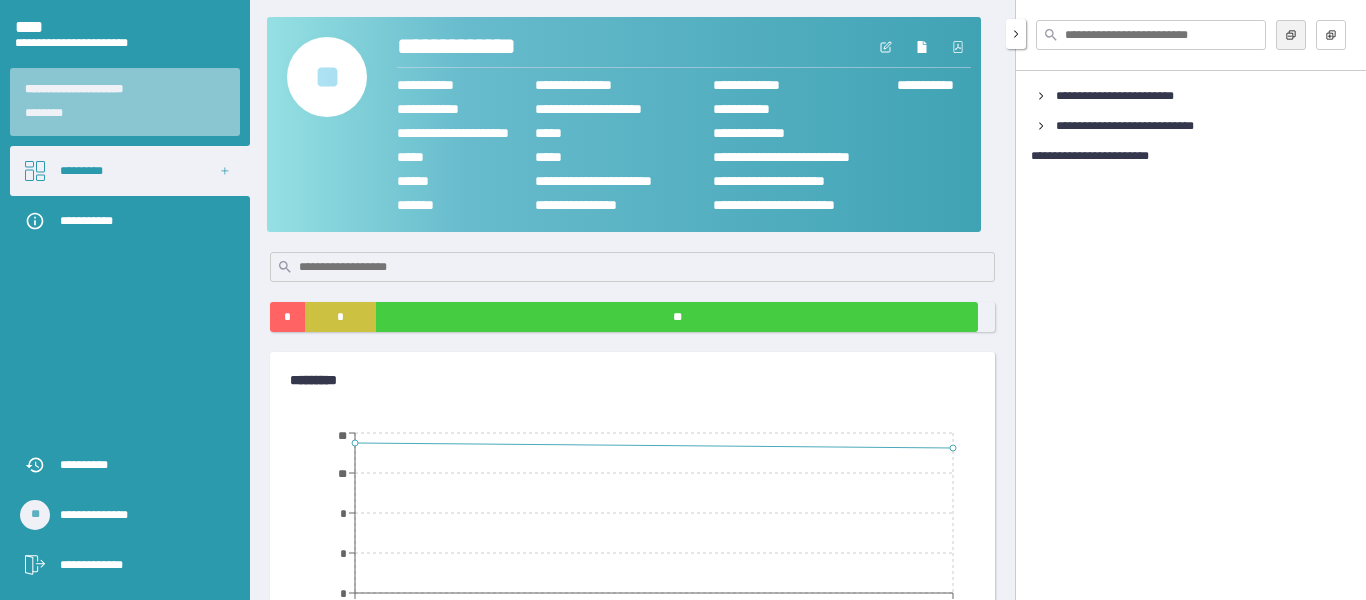 click at bounding box center (1291, 35) 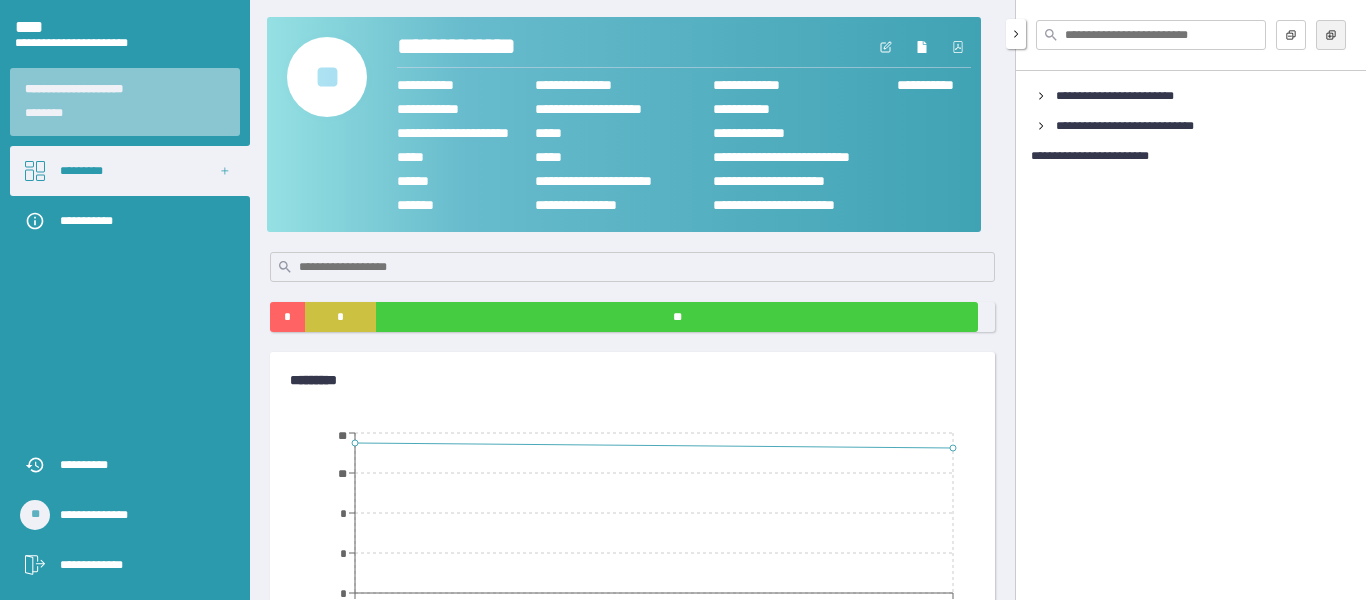 click at bounding box center [1331, 35] 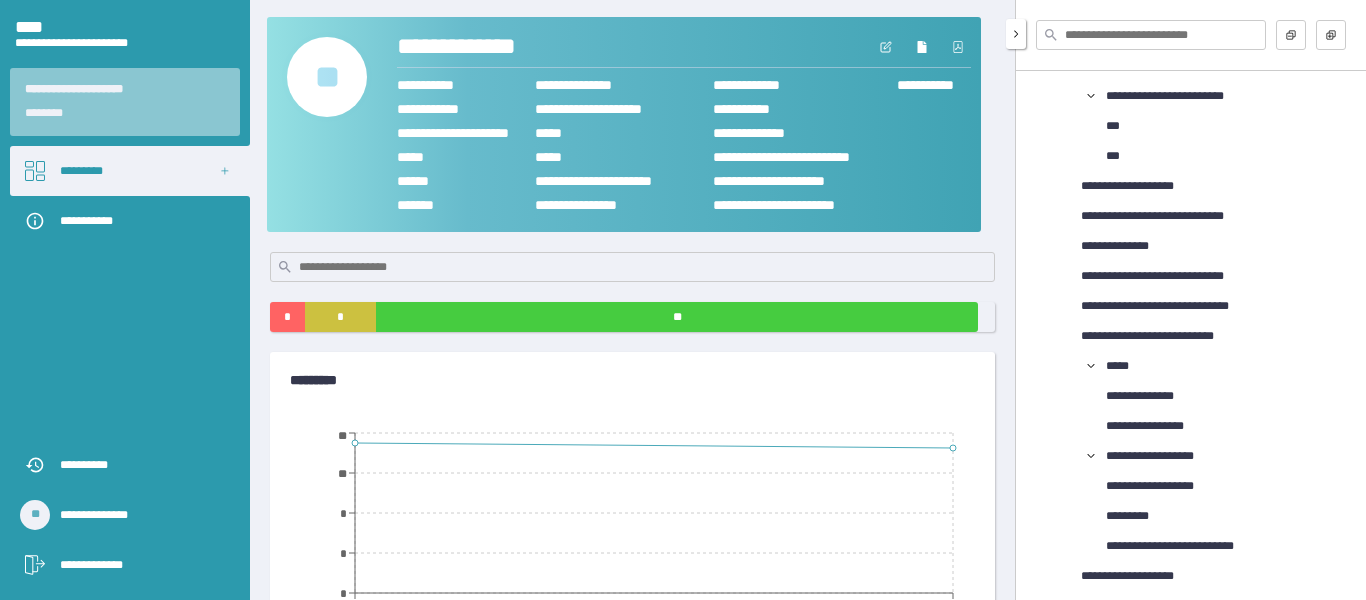 scroll, scrollTop: 1100, scrollLeft: 0, axis: vertical 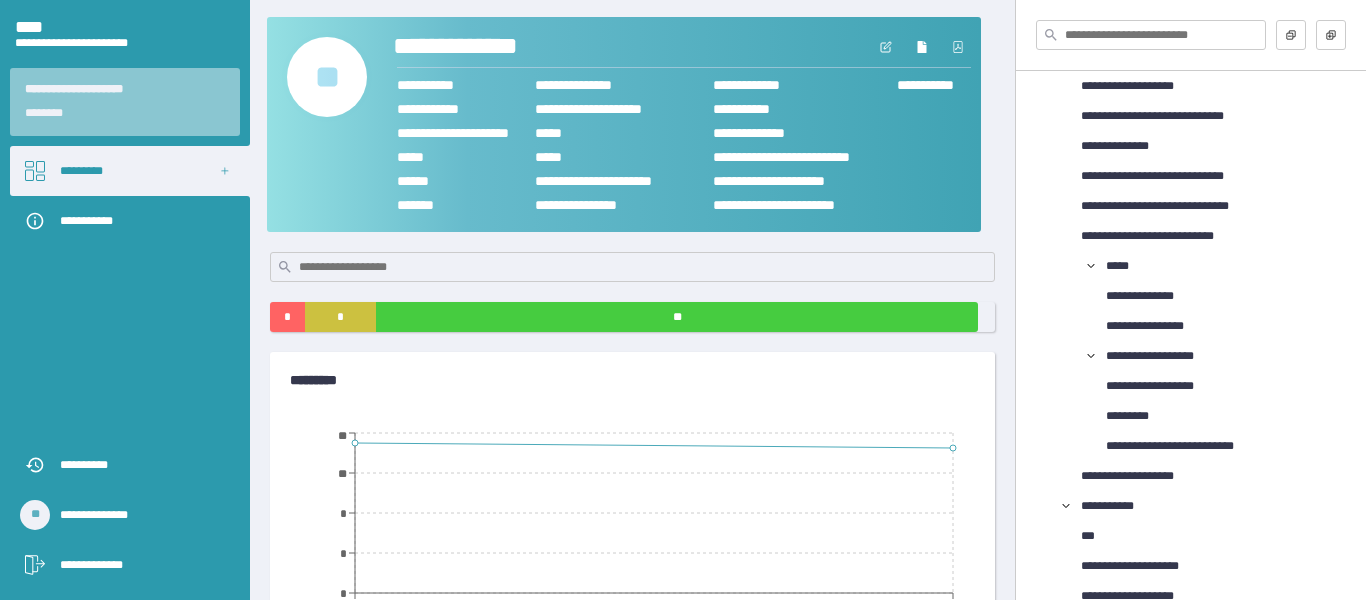 click on "**********" at bounding box center (478, 47) 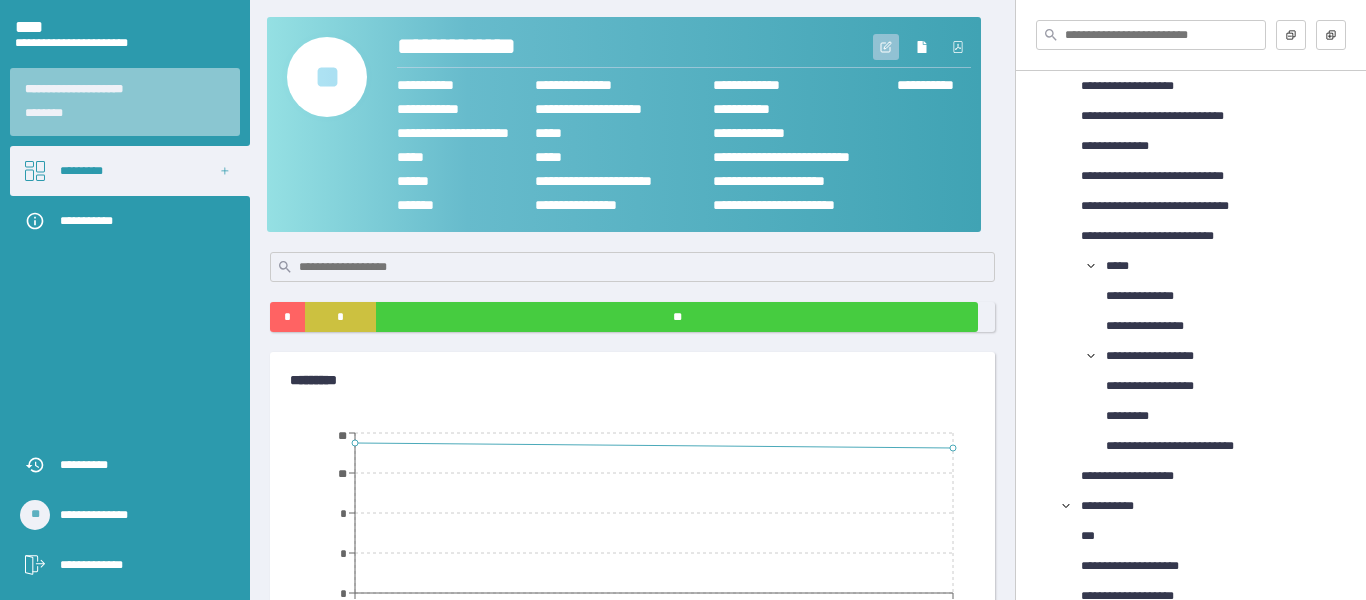 click 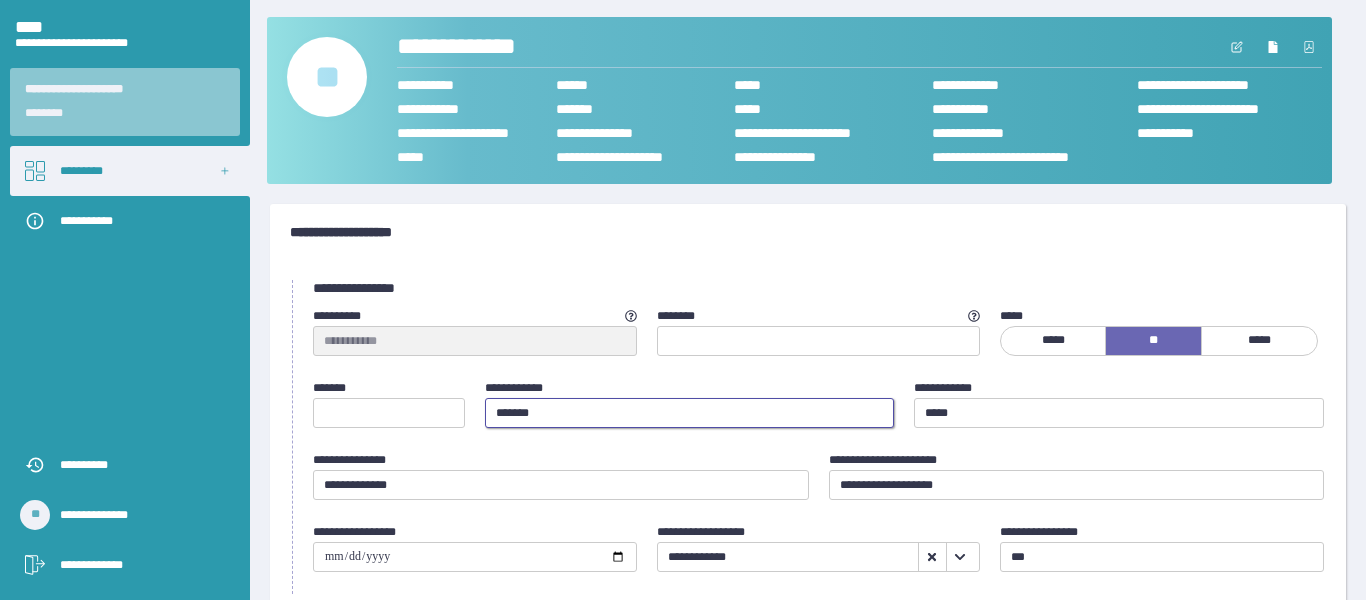 click on "*******" at bounding box center (690, 413) 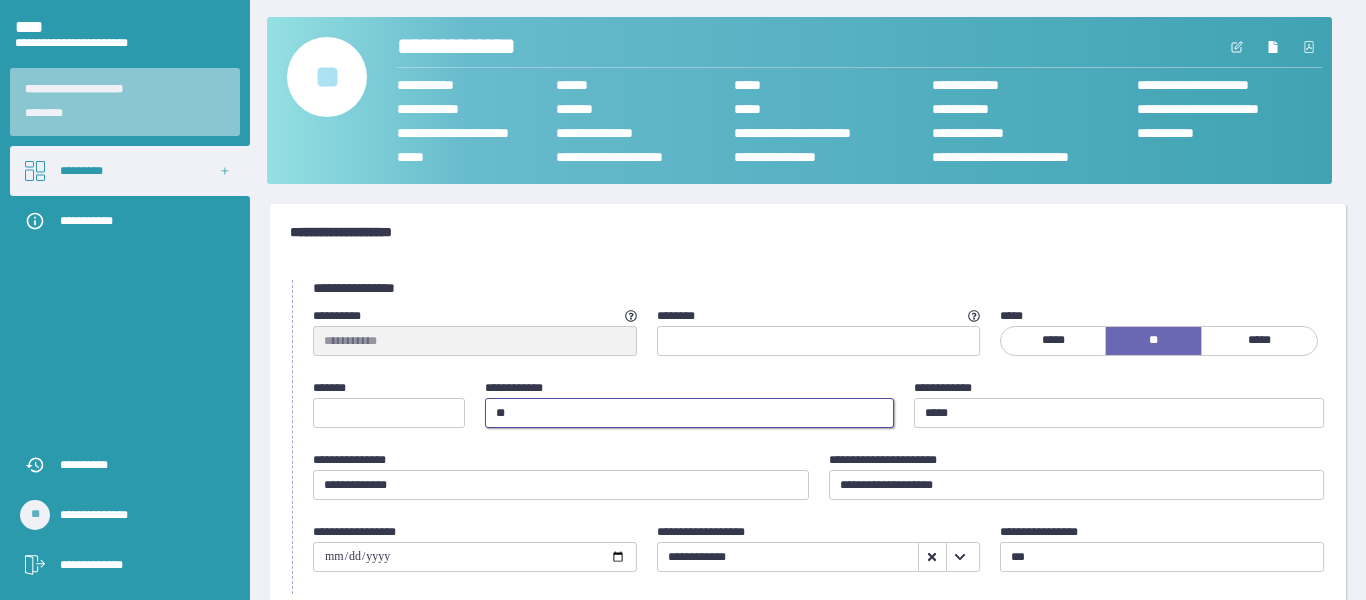 type on "*" 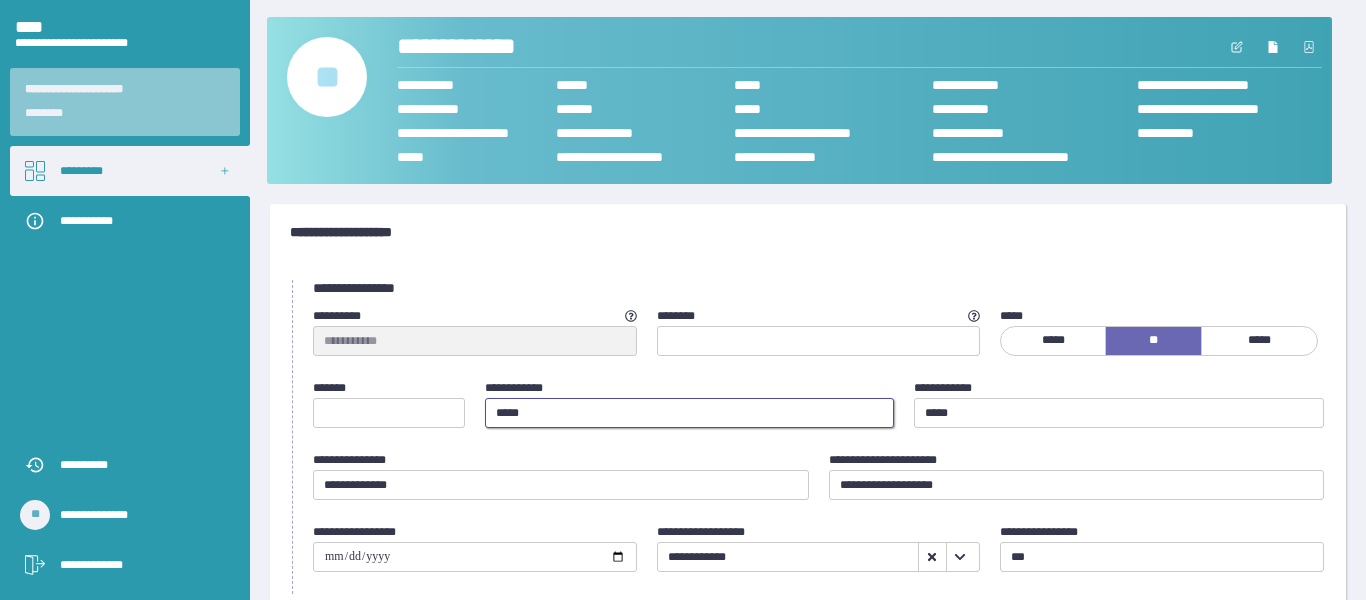 type on "******" 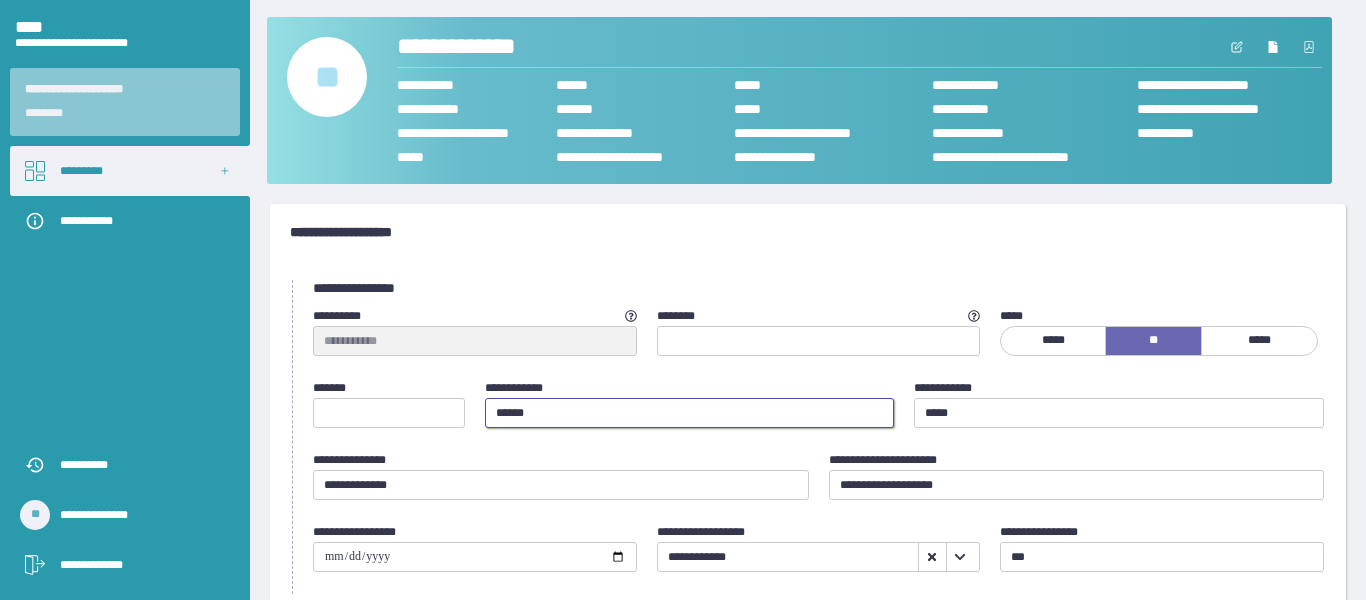 type on "**********" 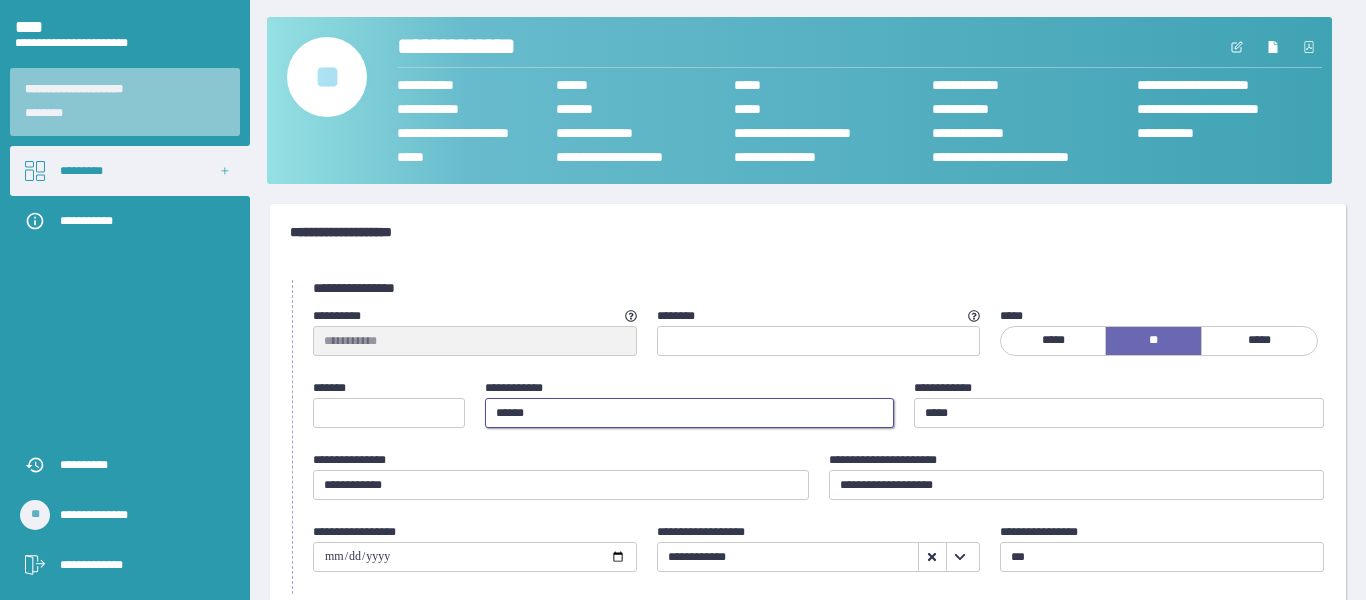 type on "******" 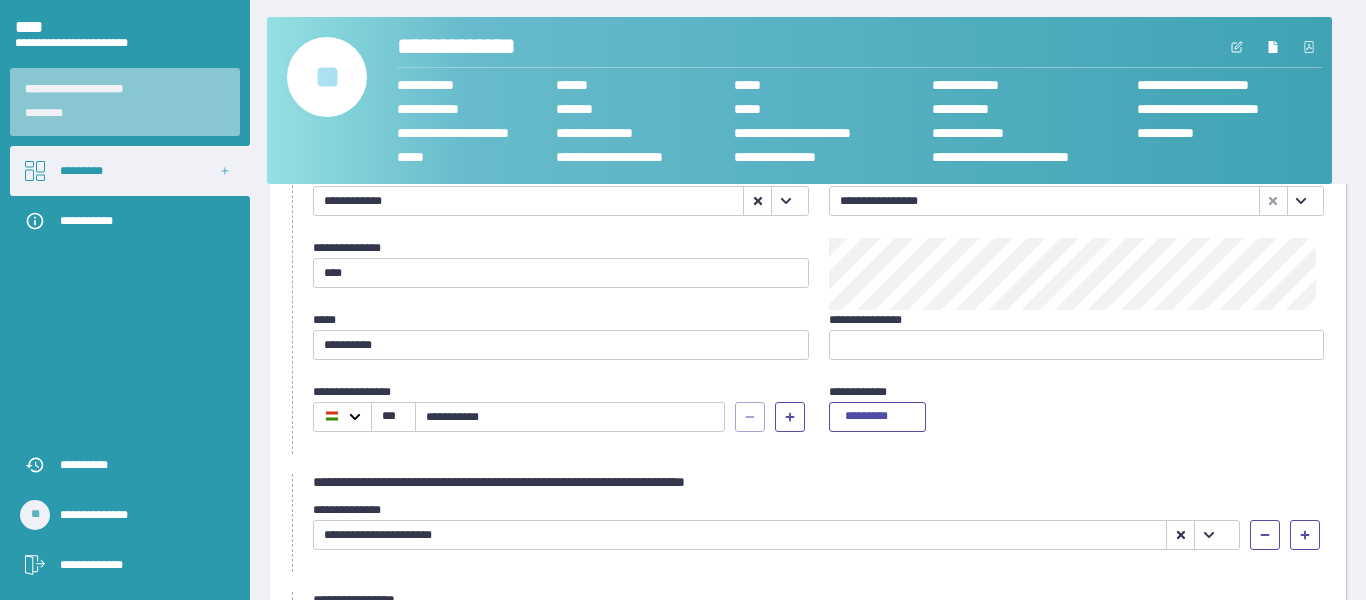 scroll, scrollTop: 500, scrollLeft: 0, axis: vertical 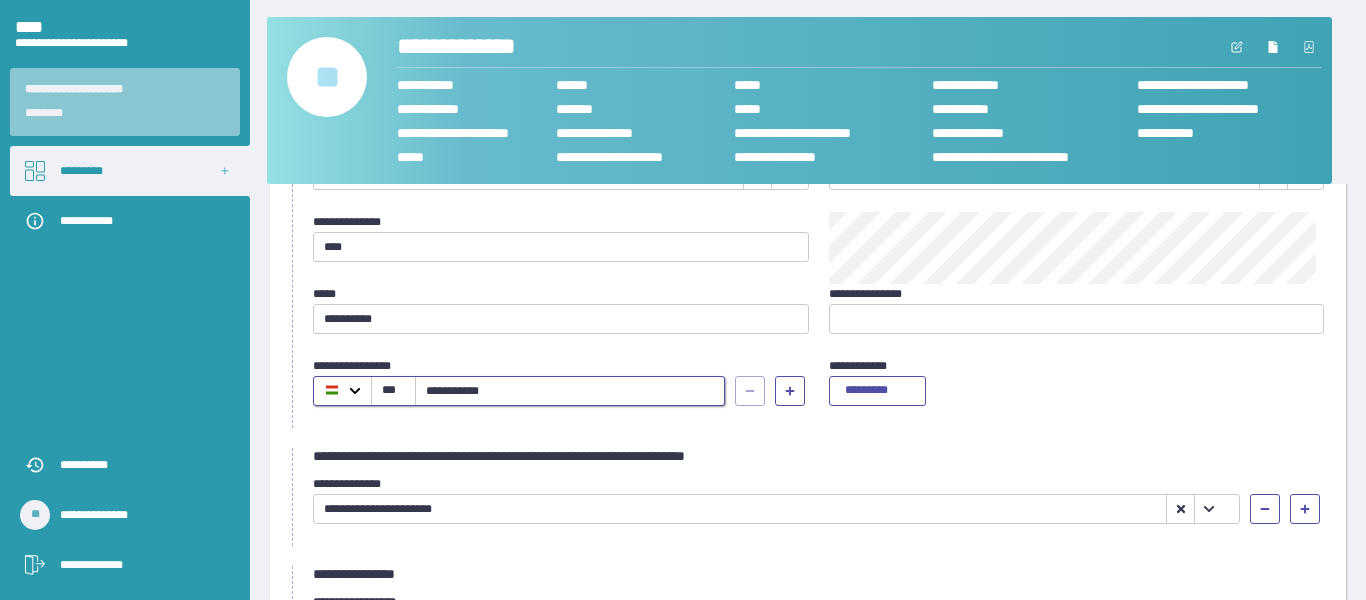 click on "**********" at bounding box center (570, 391) 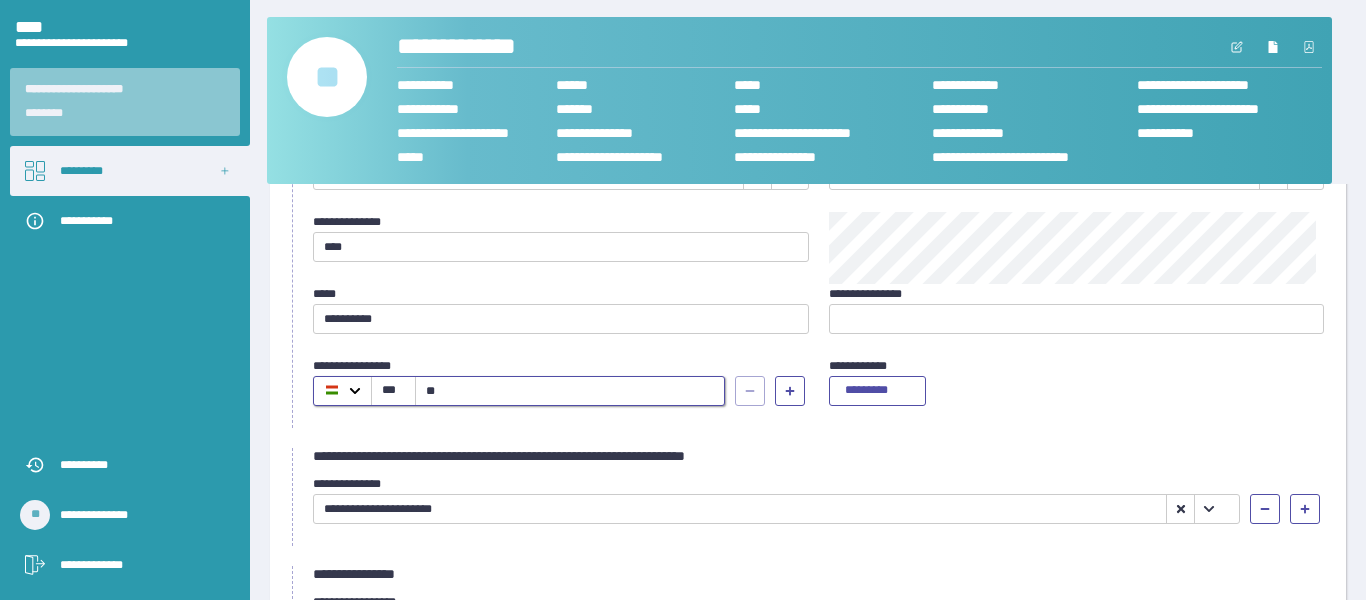 type on "*" 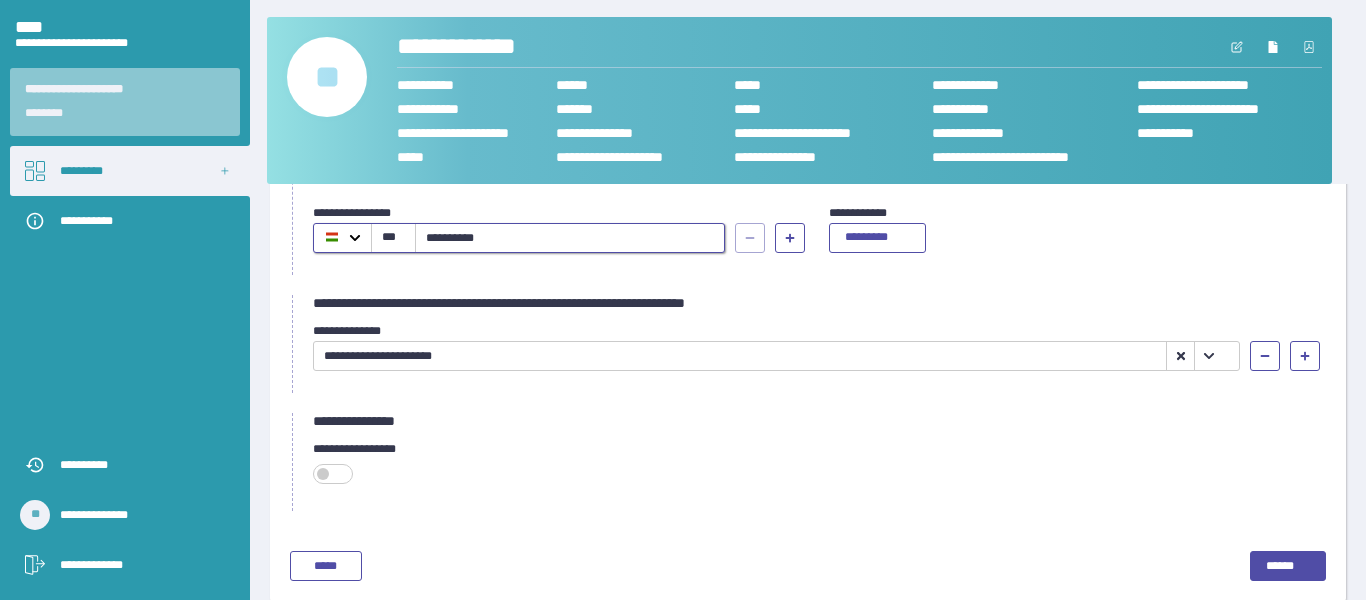 scroll, scrollTop: 674, scrollLeft: 0, axis: vertical 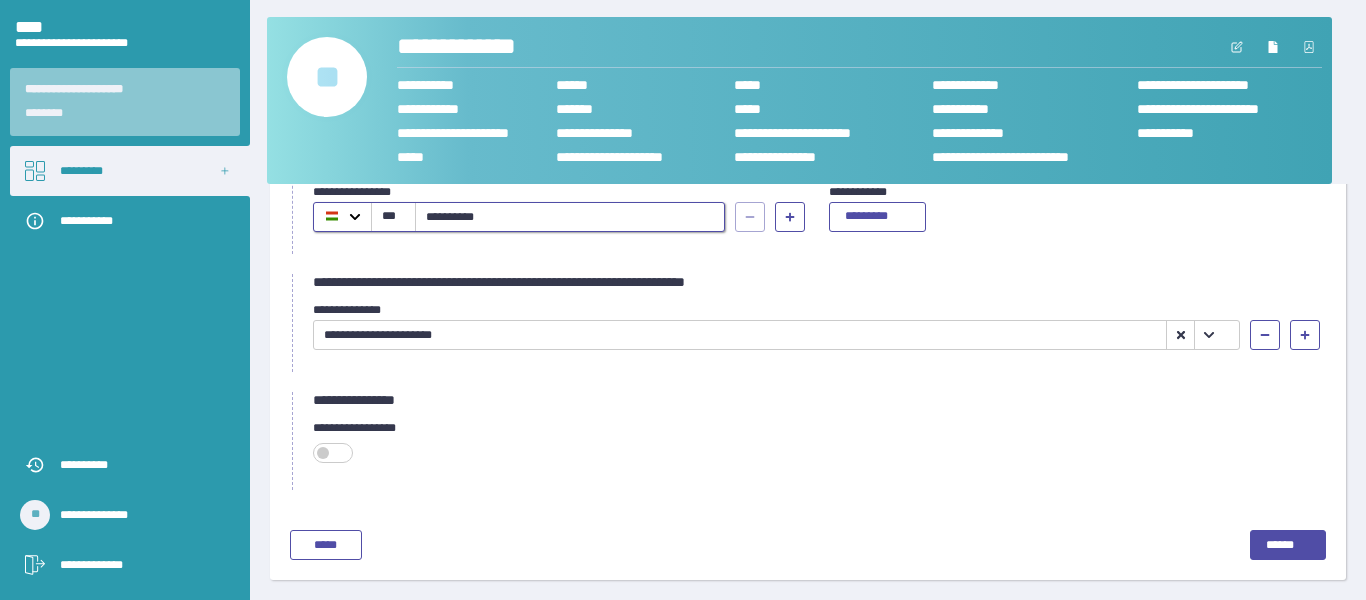 type on "**********" 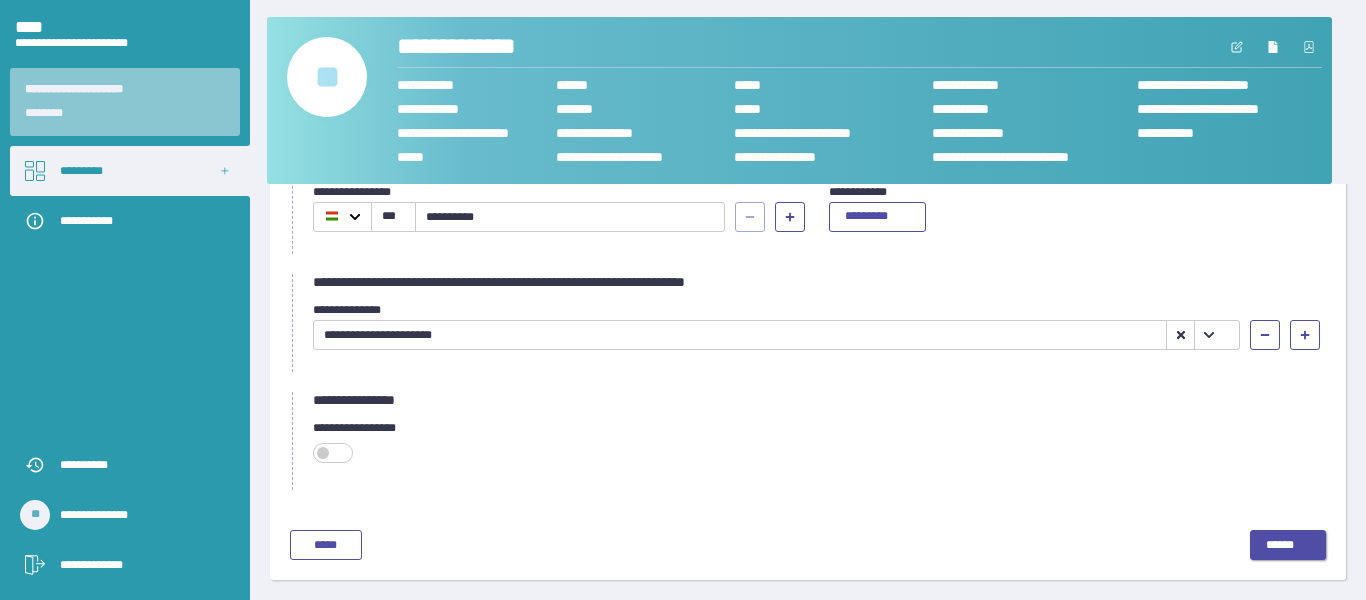 click on "******" at bounding box center [1288, 546] 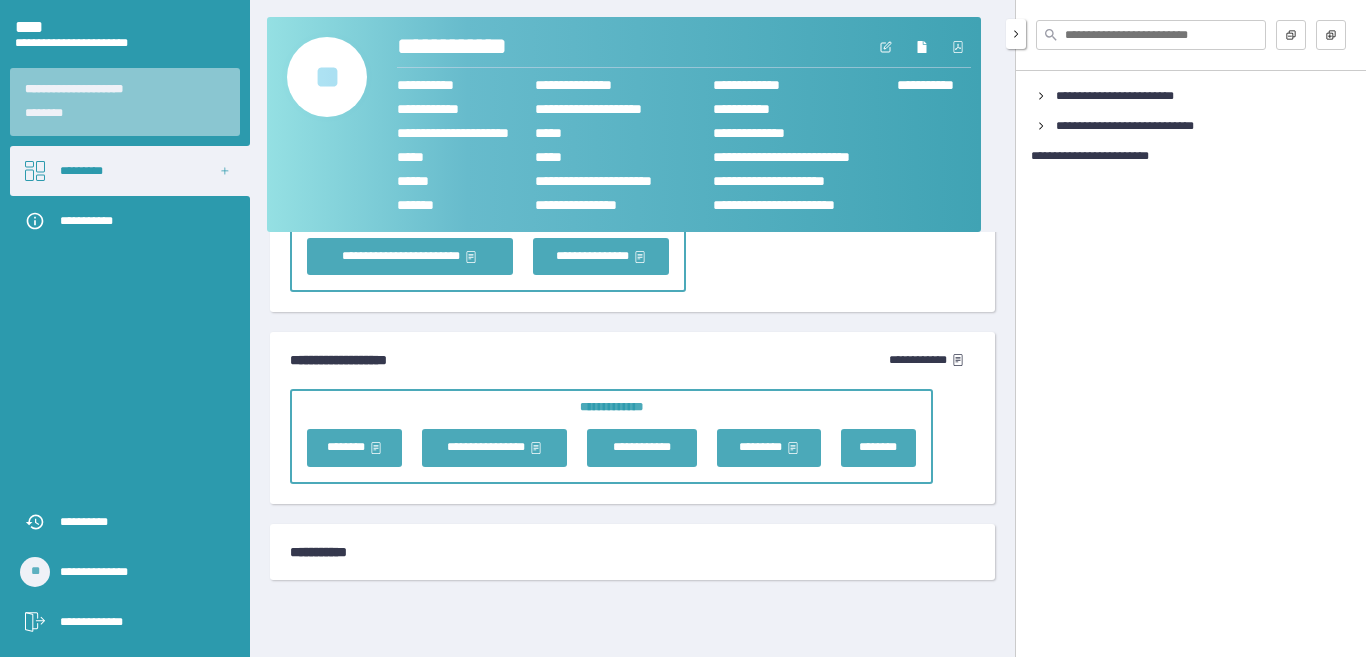 scroll, scrollTop: 6324, scrollLeft: 0, axis: vertical 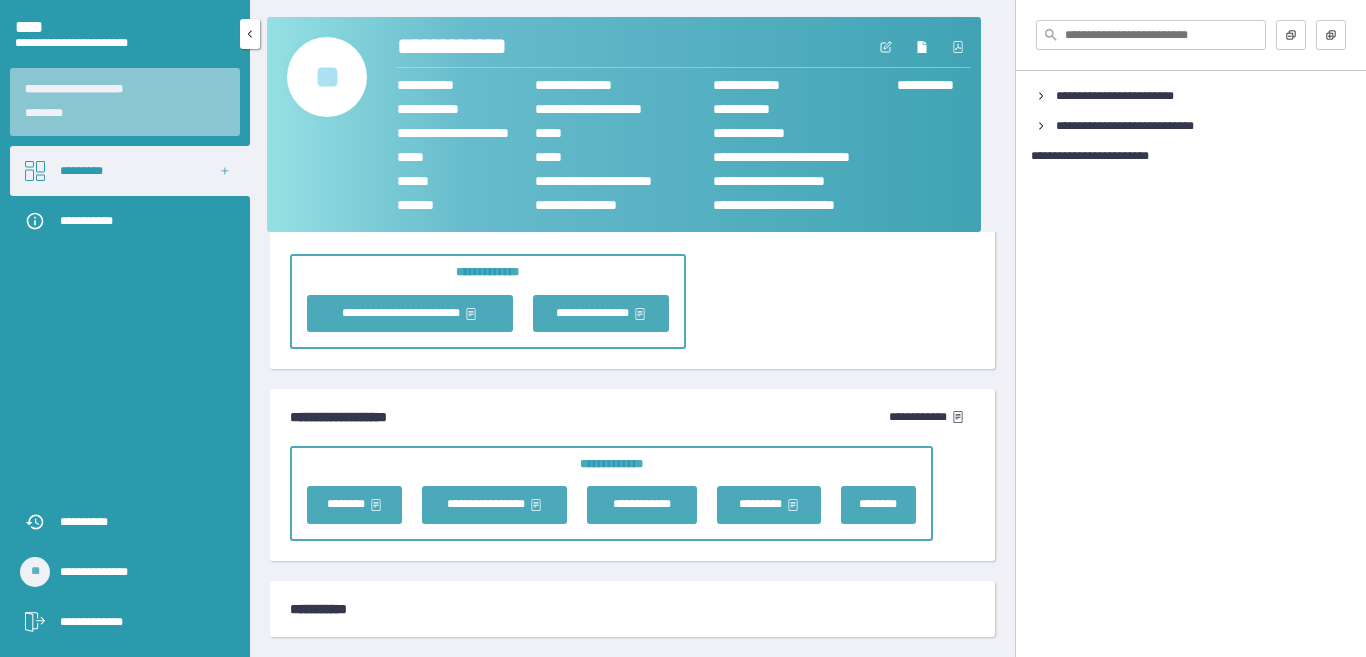 click 